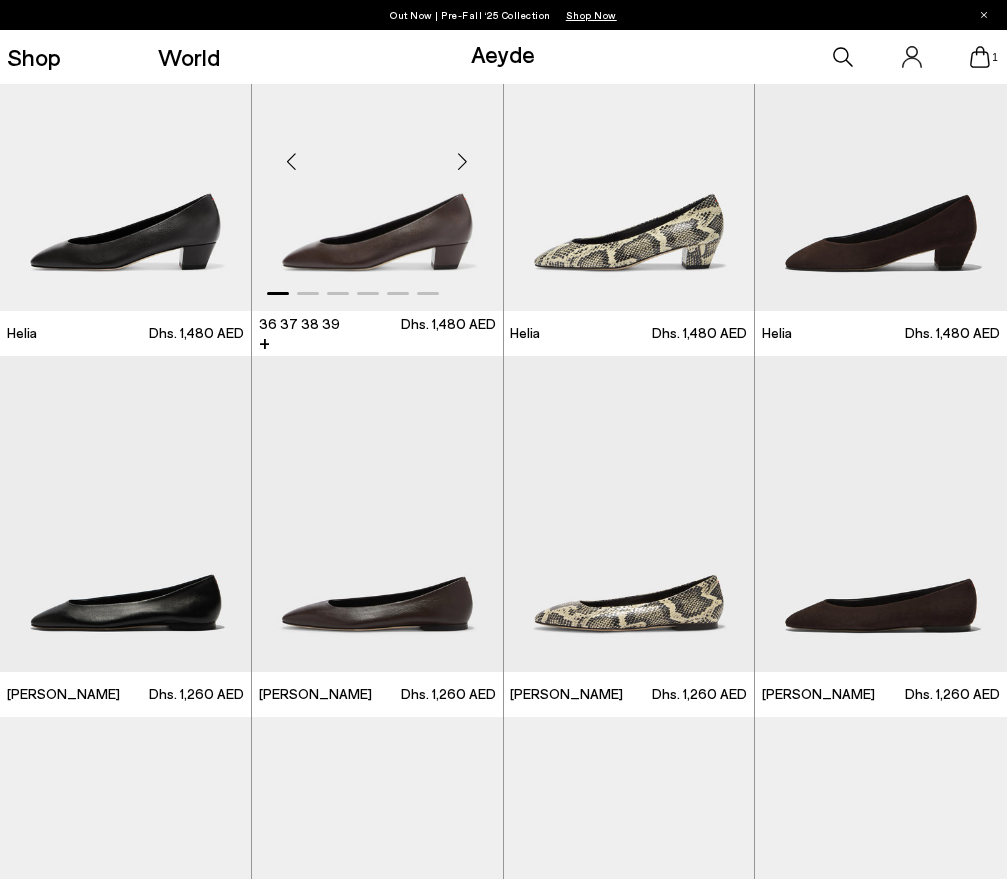 scroll, scrollTop: 114, scrollLeft: 0, axis: vertical 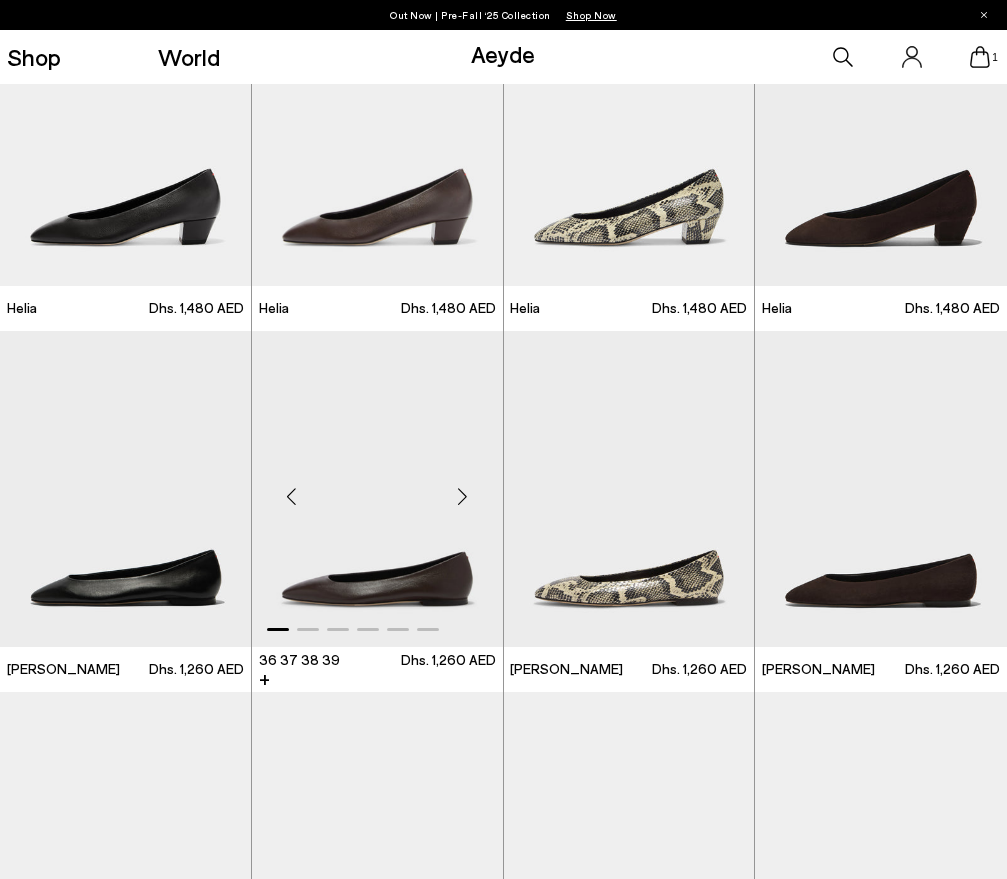 click at bounding box center [463, 497] 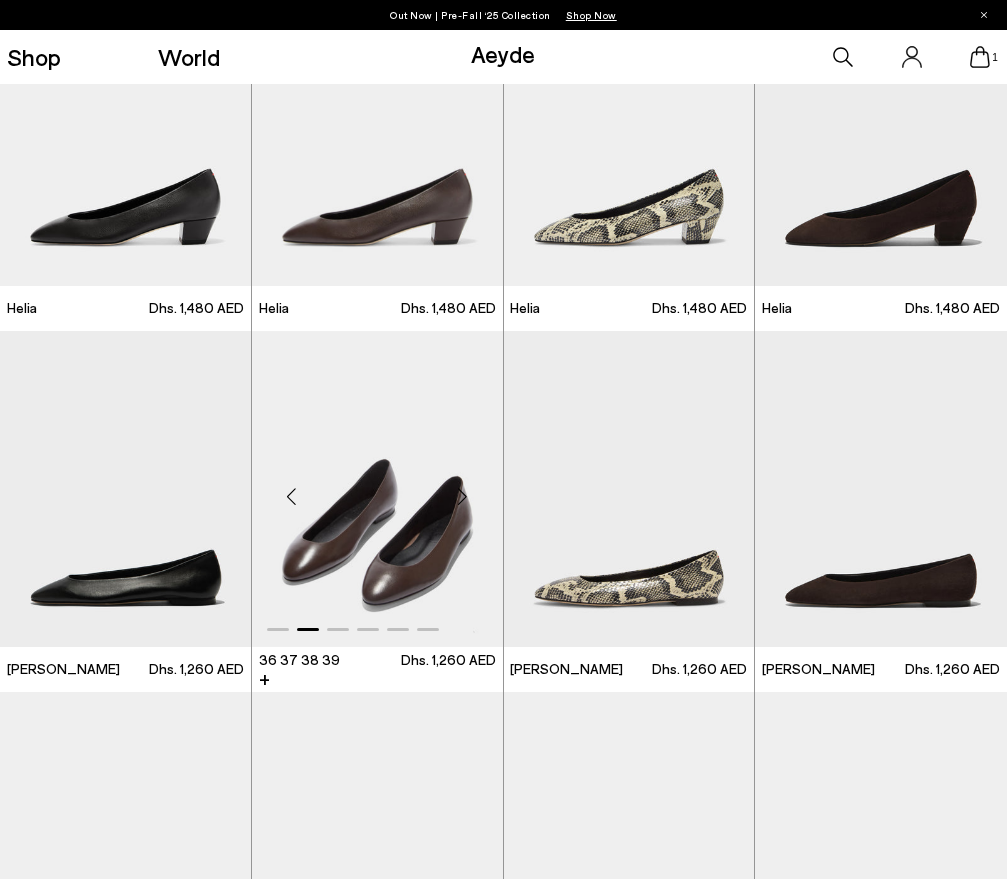 click at bounding box center (463, 497) 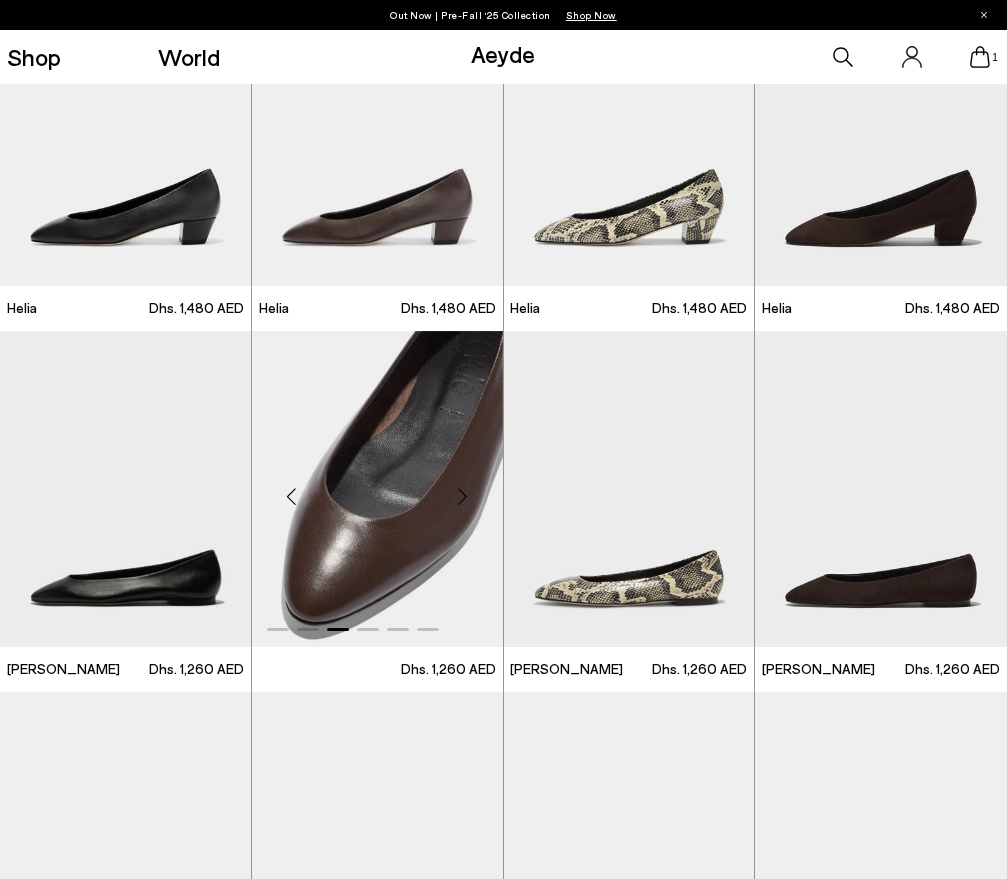 click at bounding box center (377, 489) 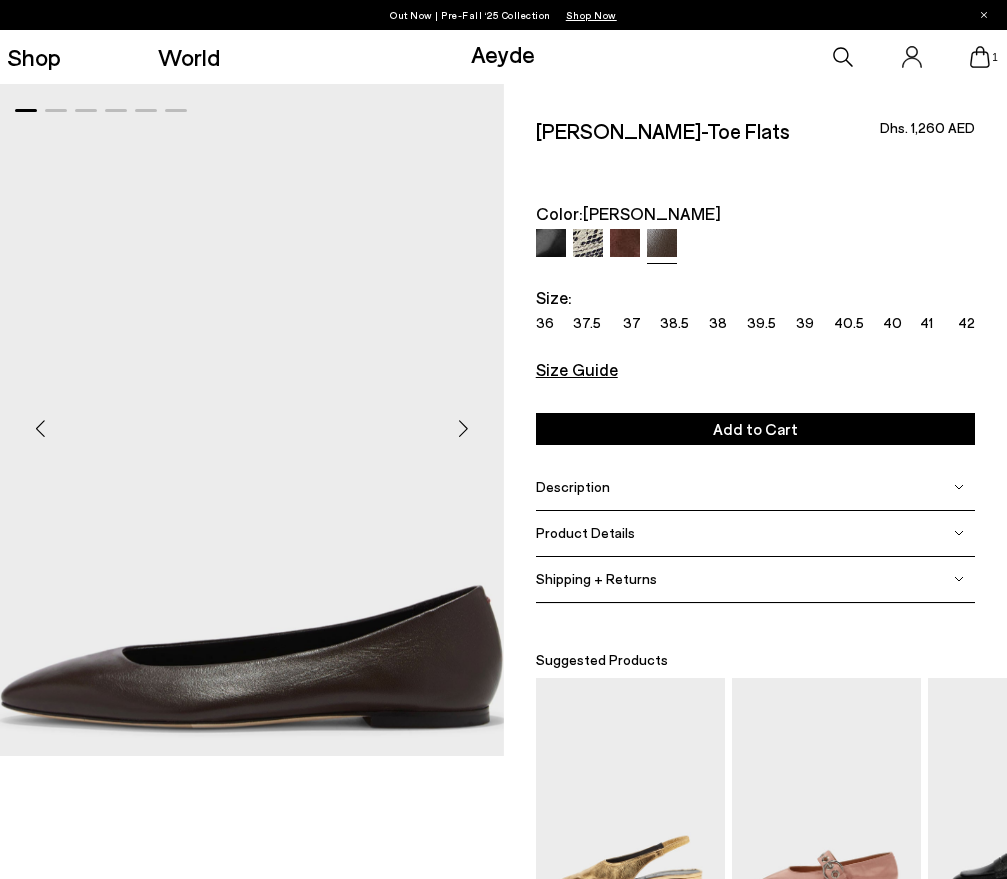 scroll, scrollTop: 0, scrollLeft: 0, axis: both 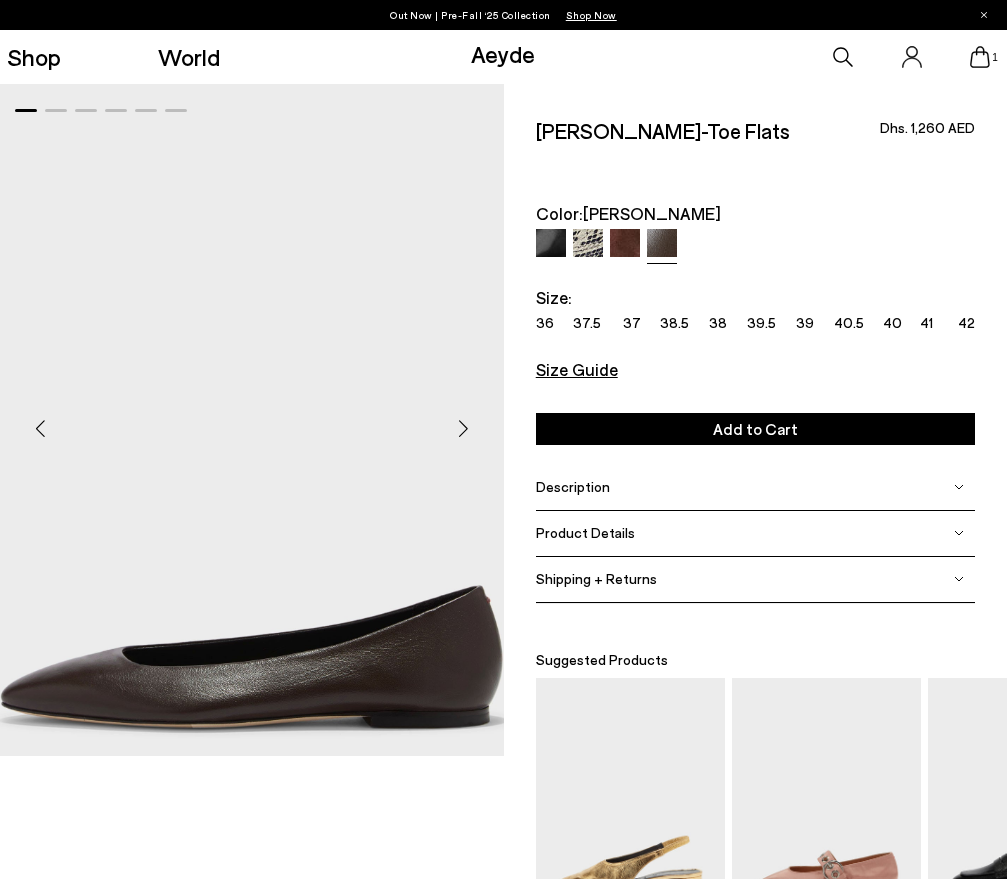 click at bounding box center [464, 428] 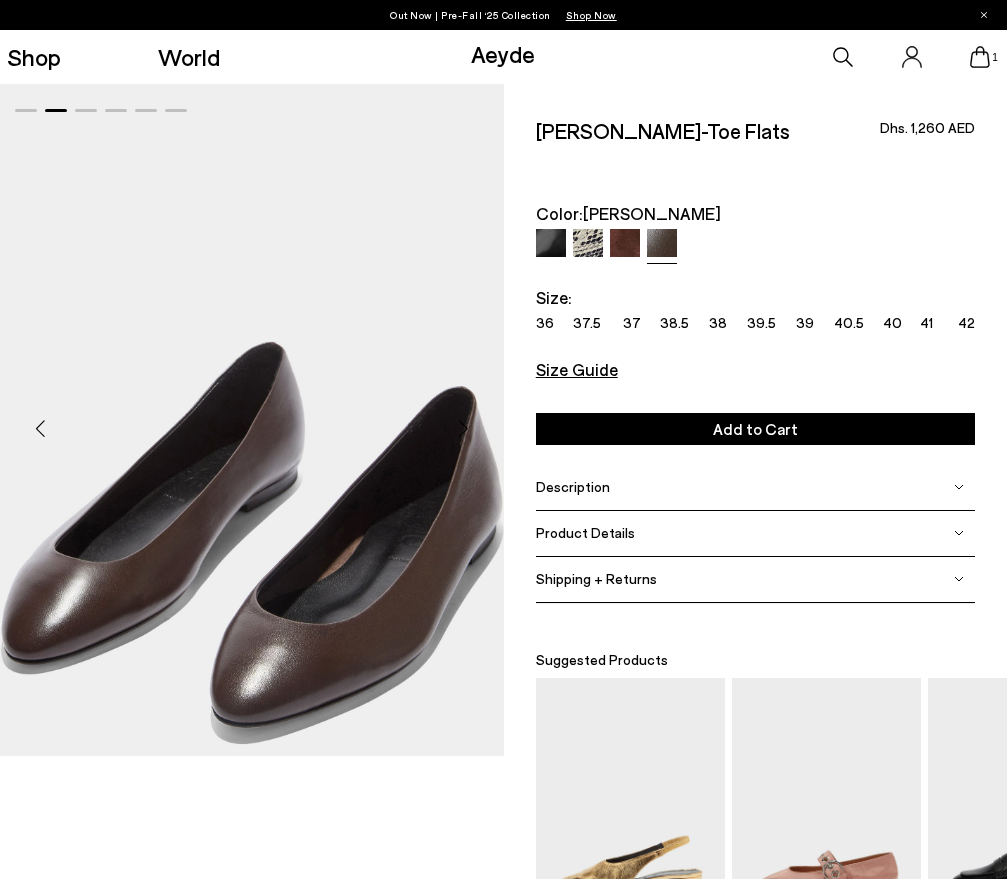 click at bounding box center (551, 244) 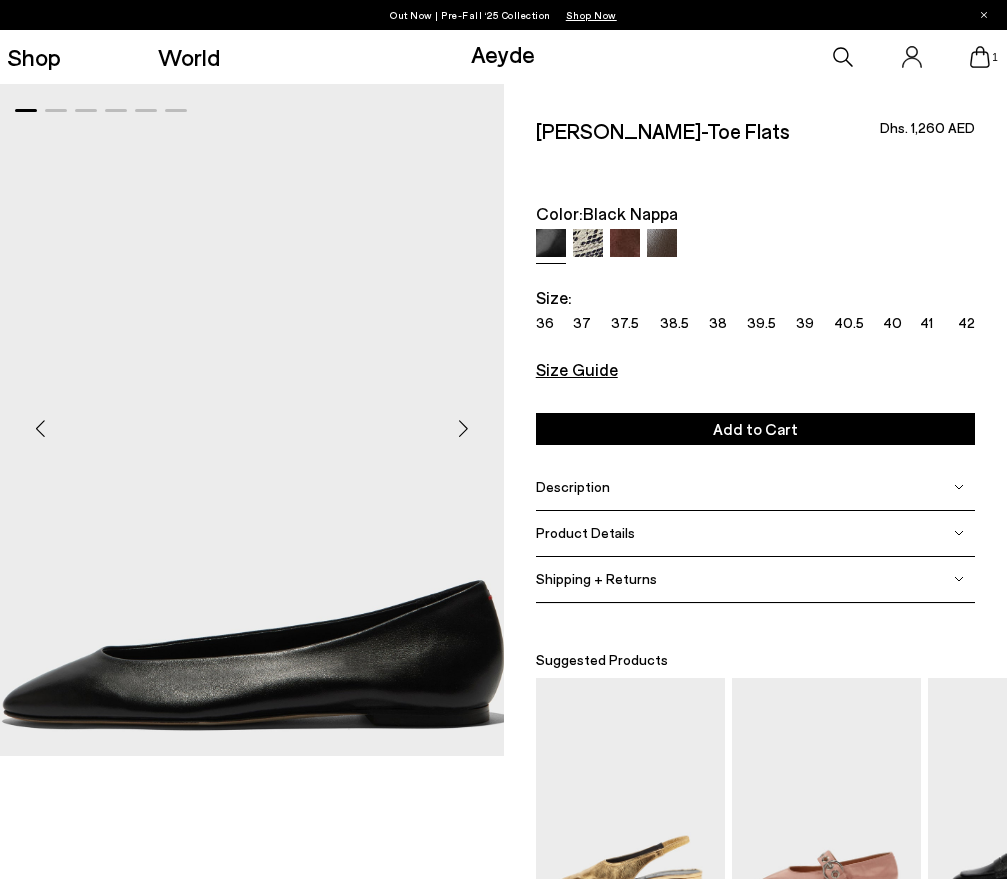 scroll, scrollTop: 0, scrollLeft: 0, axis: both 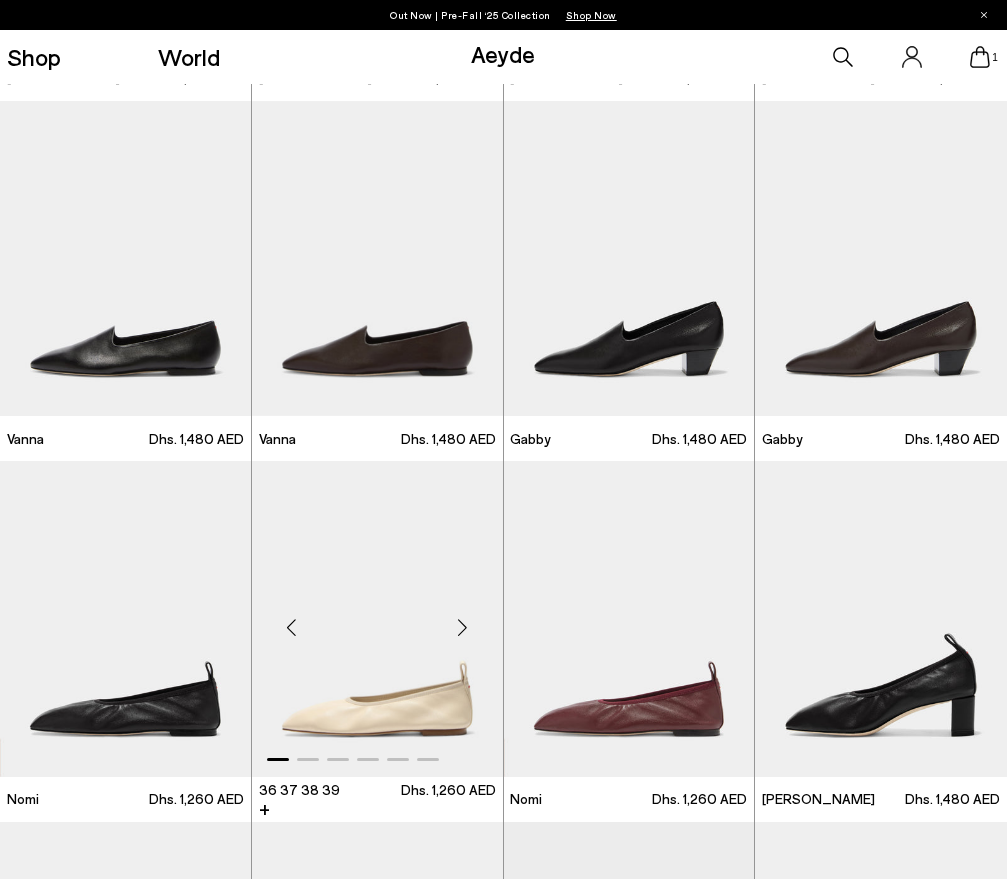 click at bounding box center [463, 627] 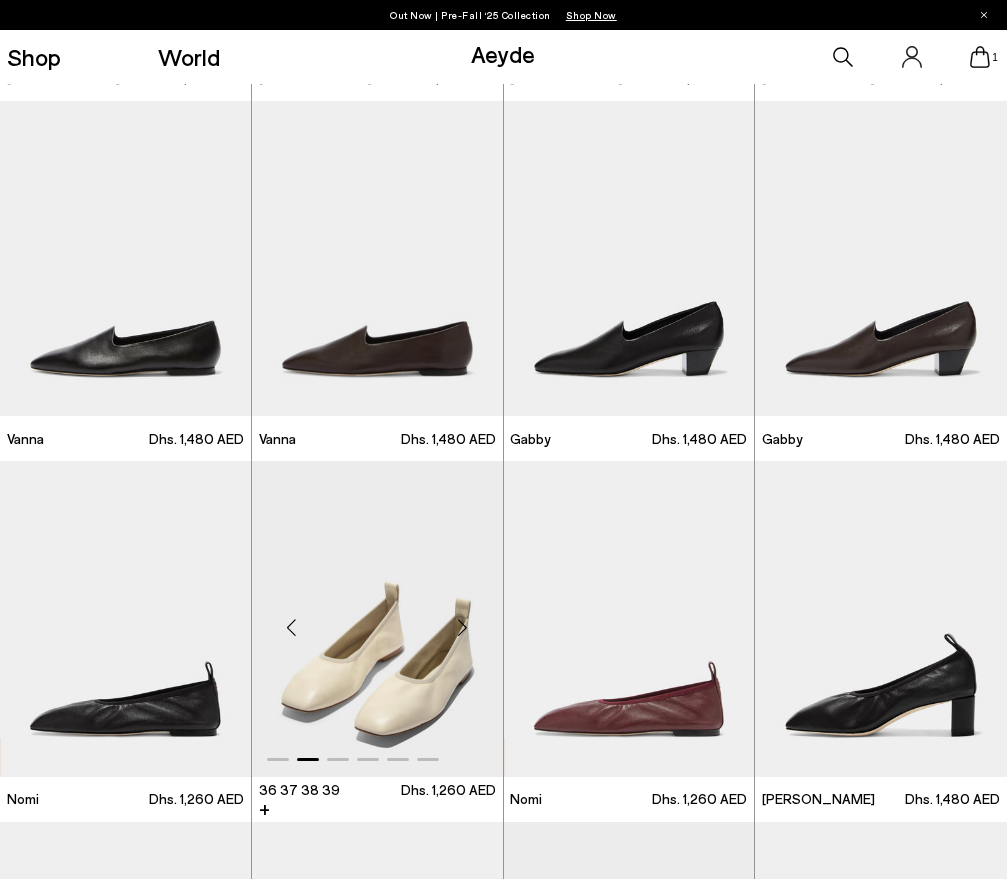 click at bounding box center [463, 627] 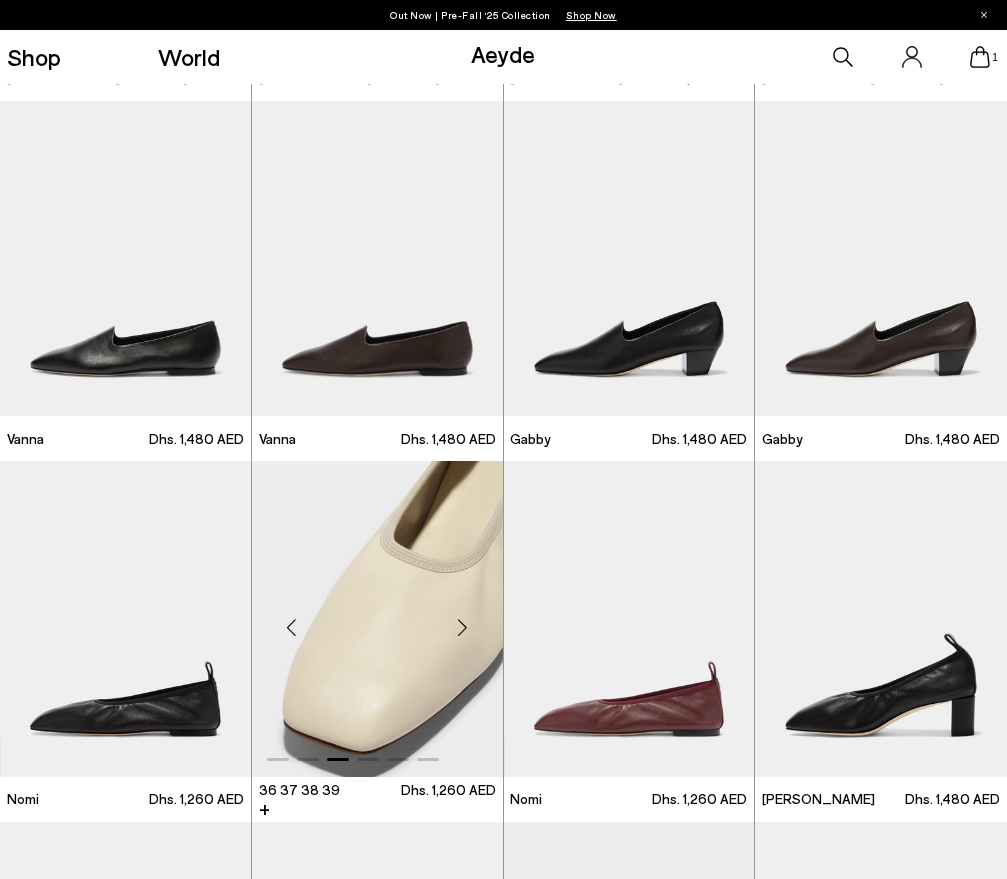click at bounding box center (463, 627) 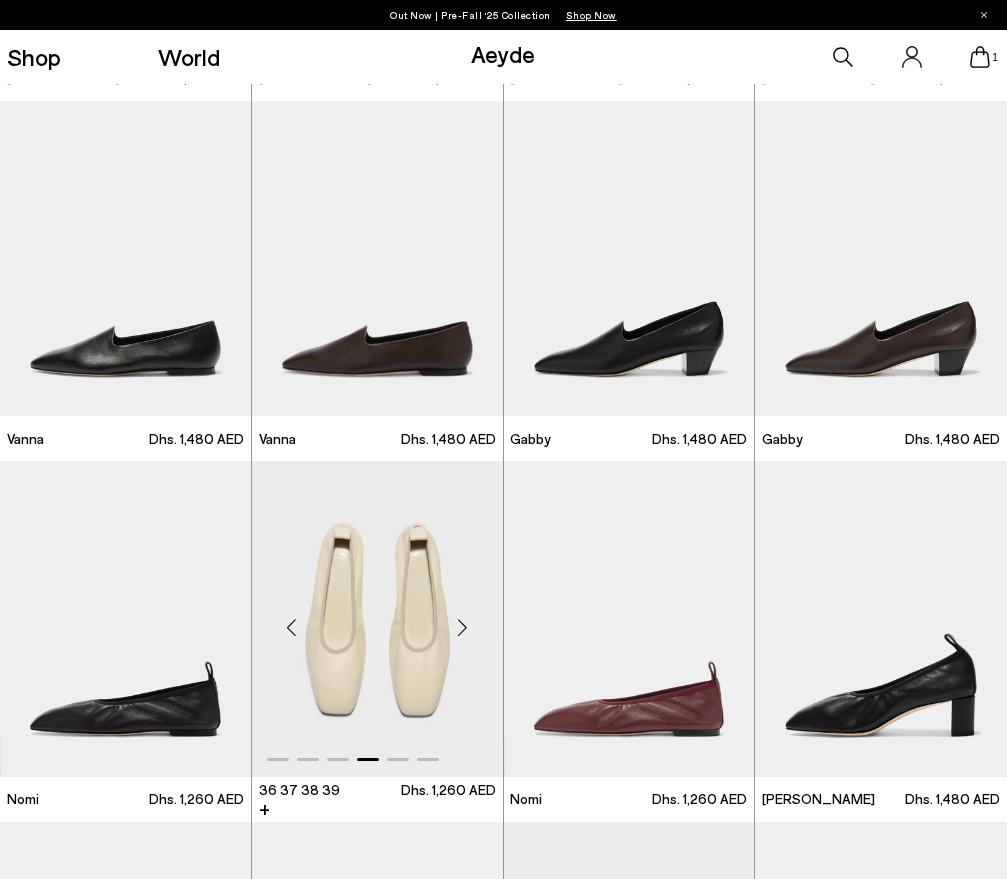 click at bounding box center (463, 627) 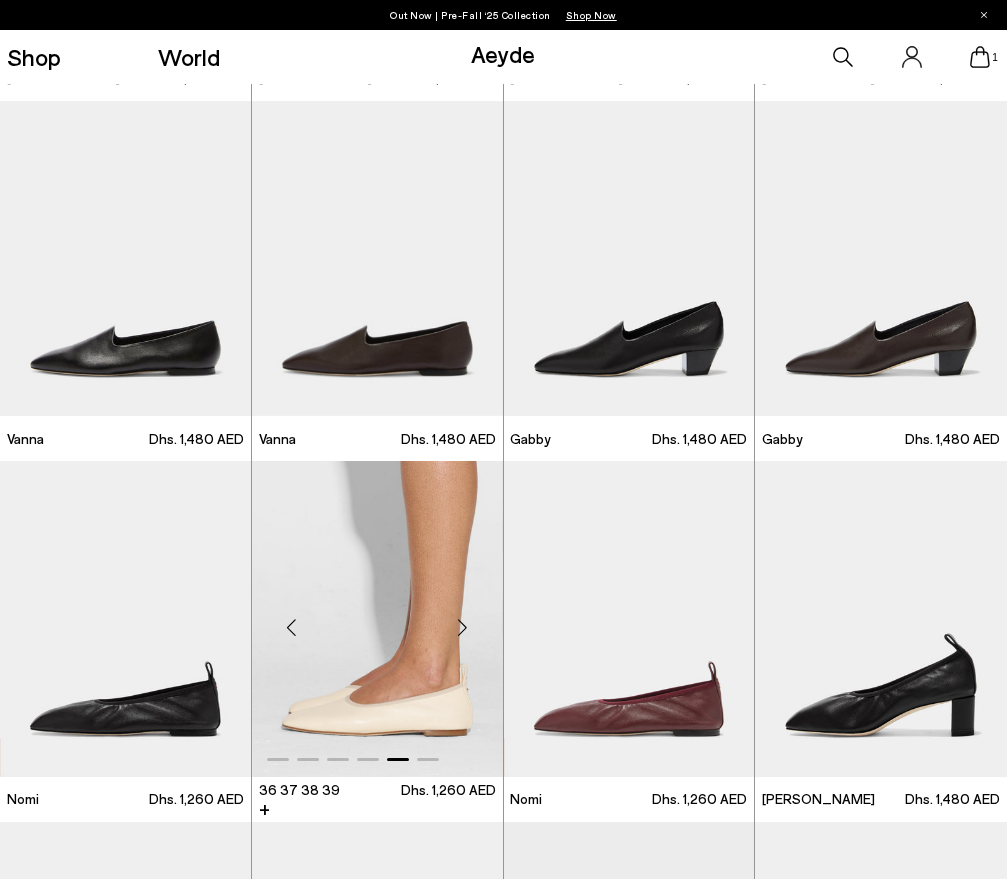 click at bounding box center [463, 627] 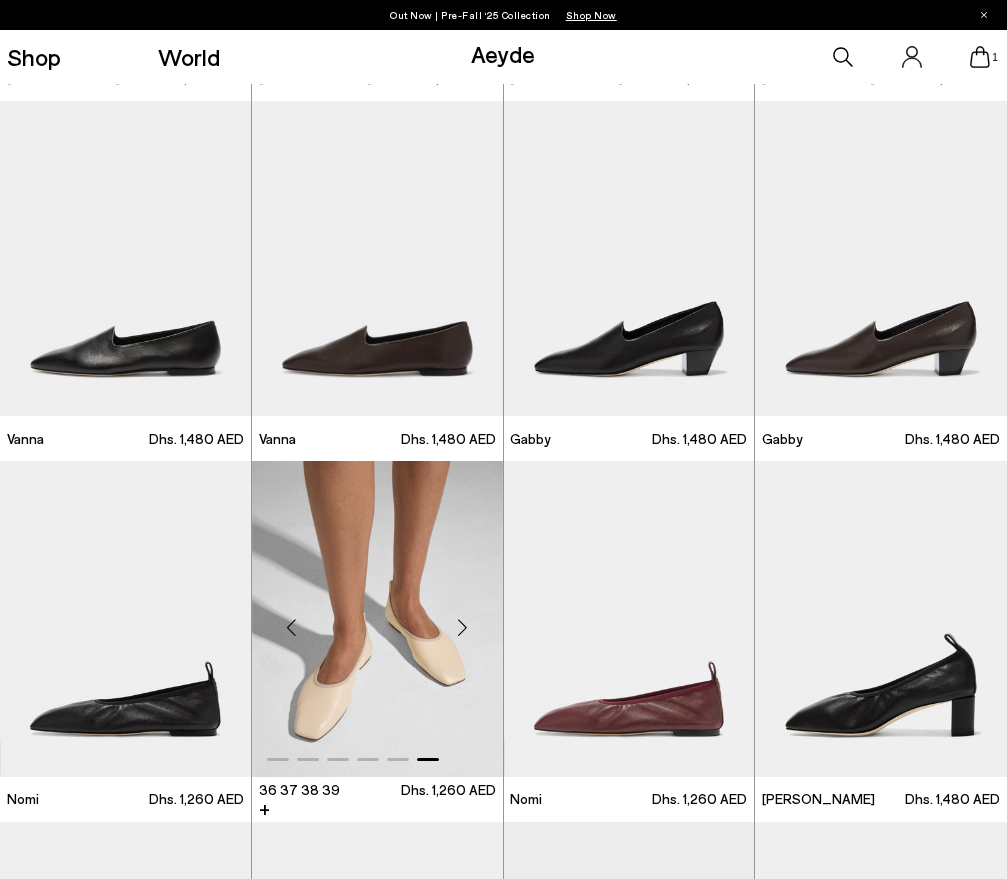 click at bounding box center [377, 619] 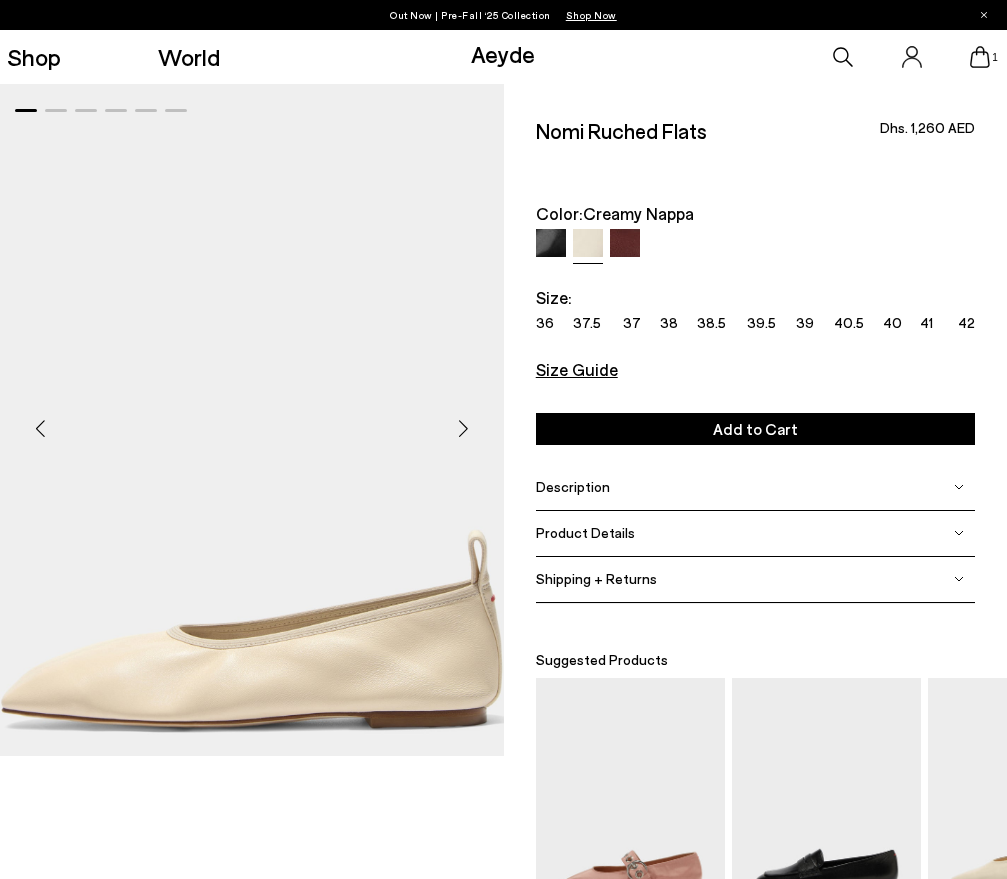 scroll, scrollTop: 0, scrollLeft: 0, axis: both 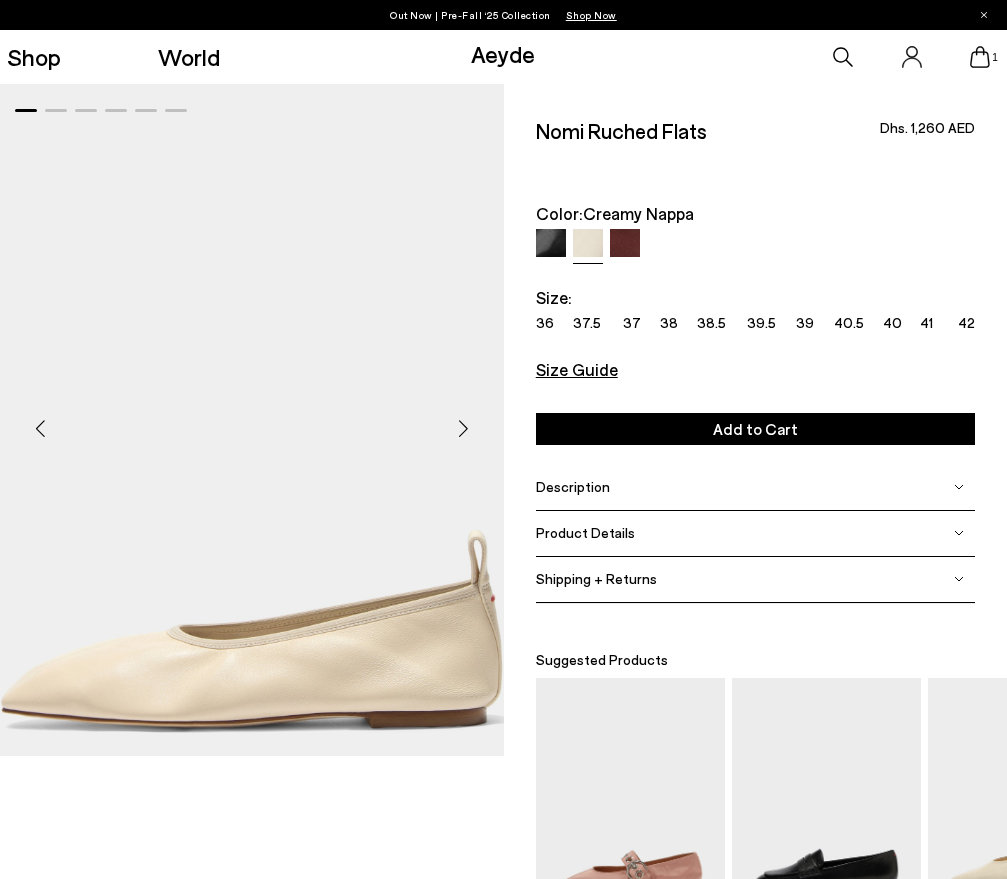 click at bounding box center (464, 428) 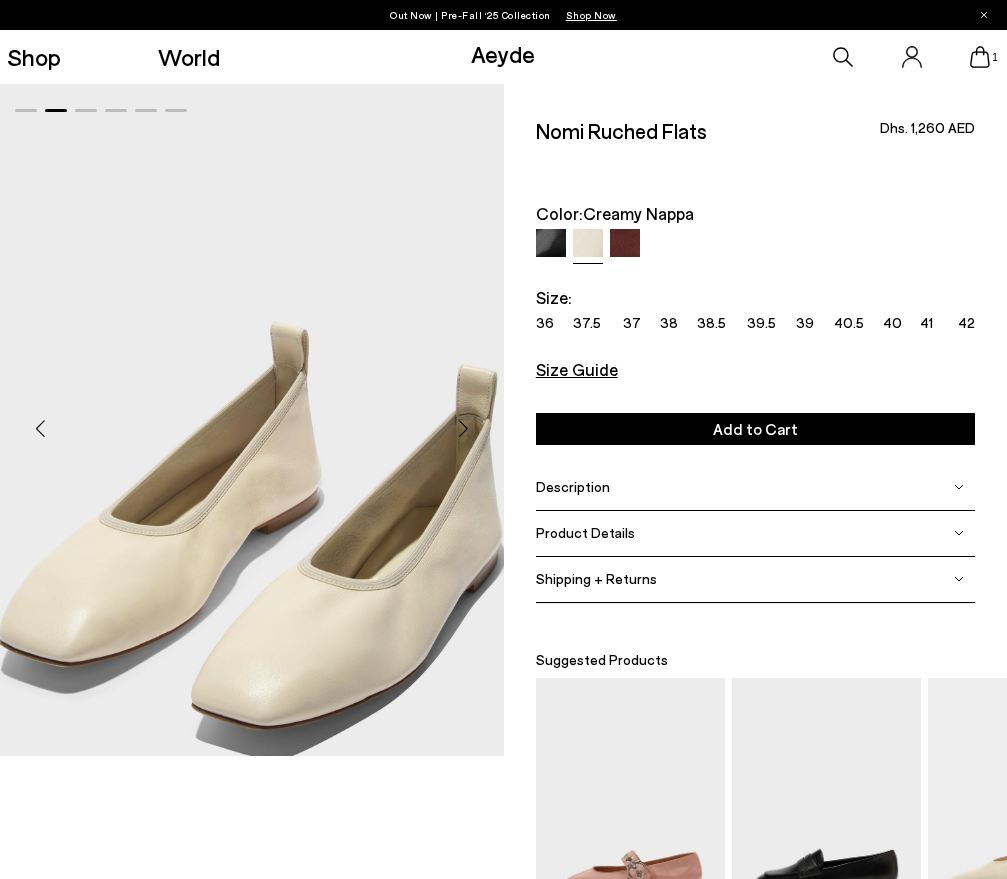 click at bounding box center (464, 428) 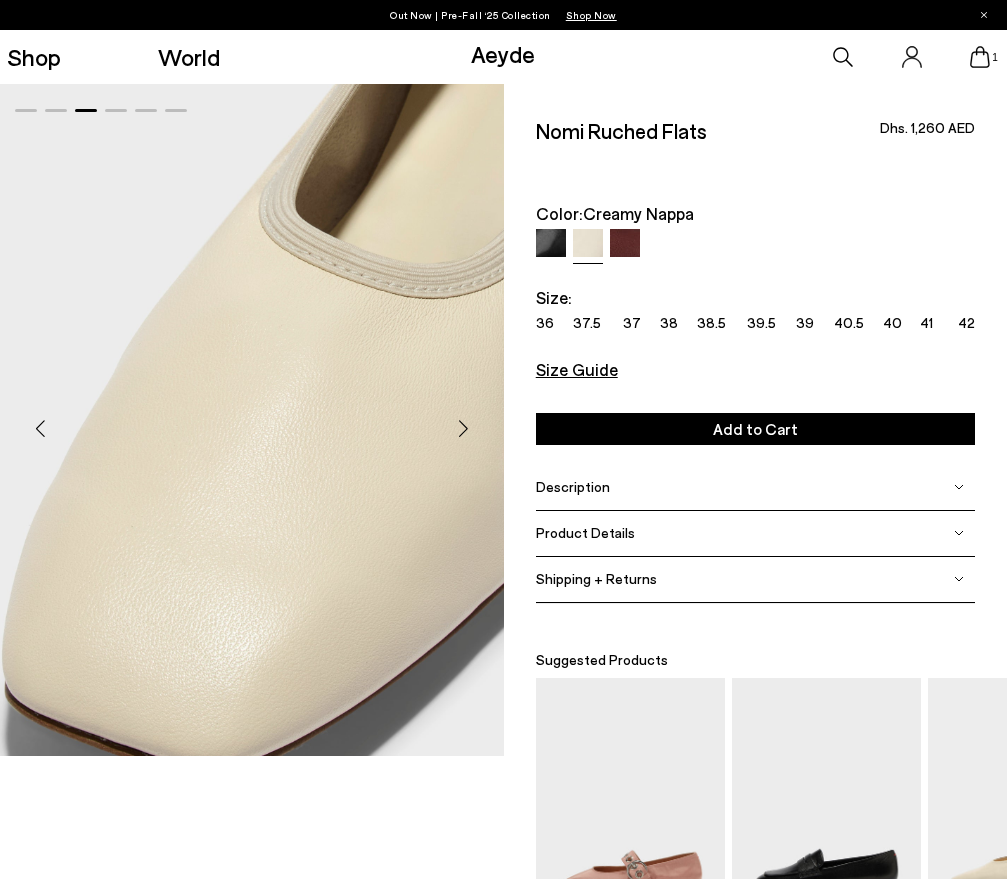 click at bounding box center (464, 428) 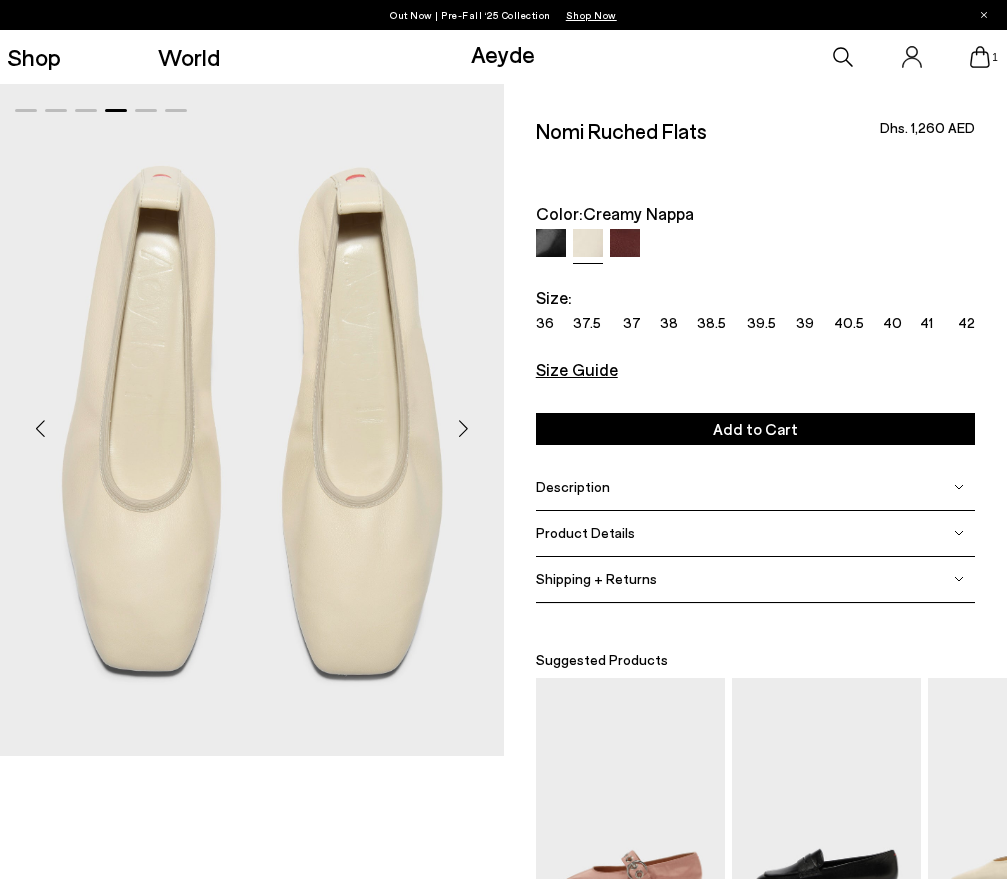 click at bounding box center (464, 428) 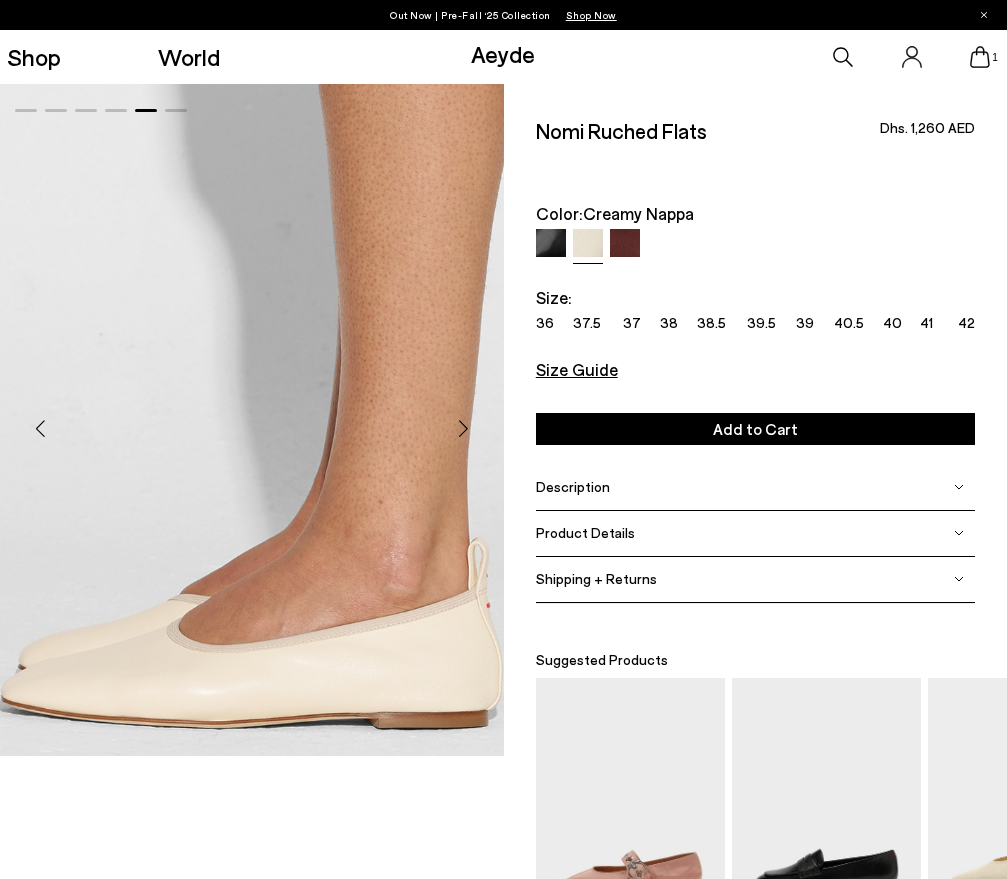 click at bounding box center [464, 428] 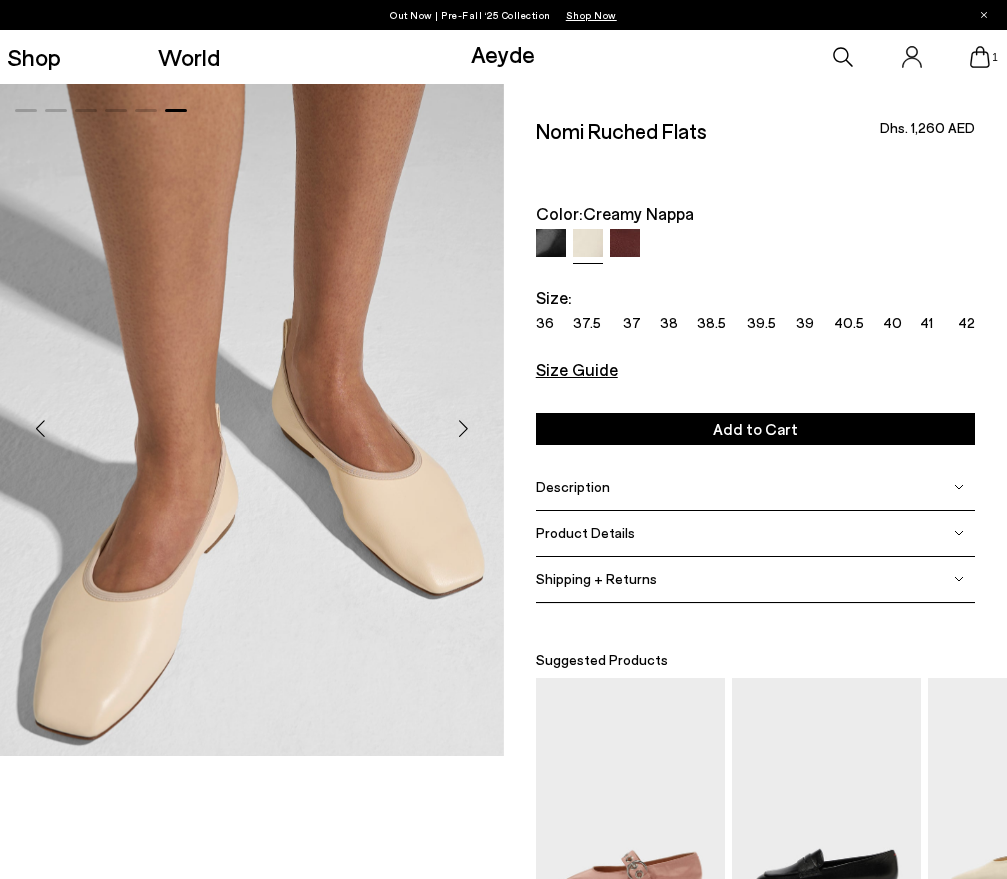 click at bounding box center (551, 244) 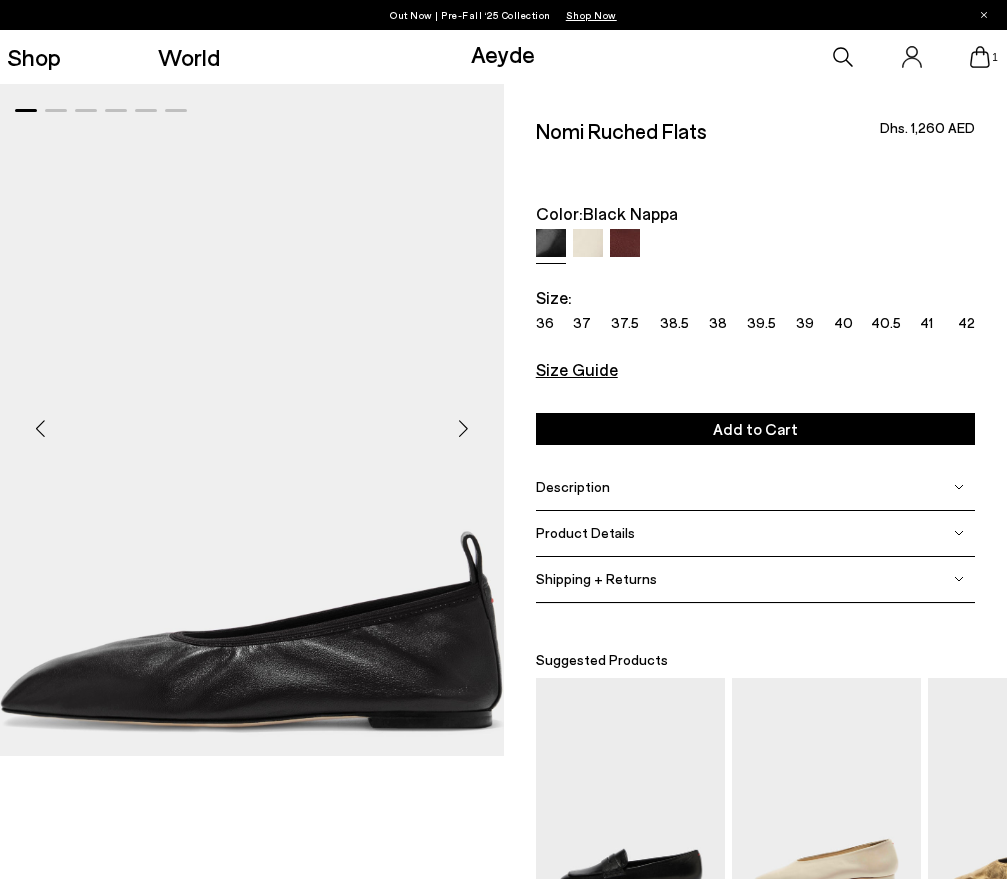 scroll, scrollTop: 0, scrollLeft: 0, axis: both 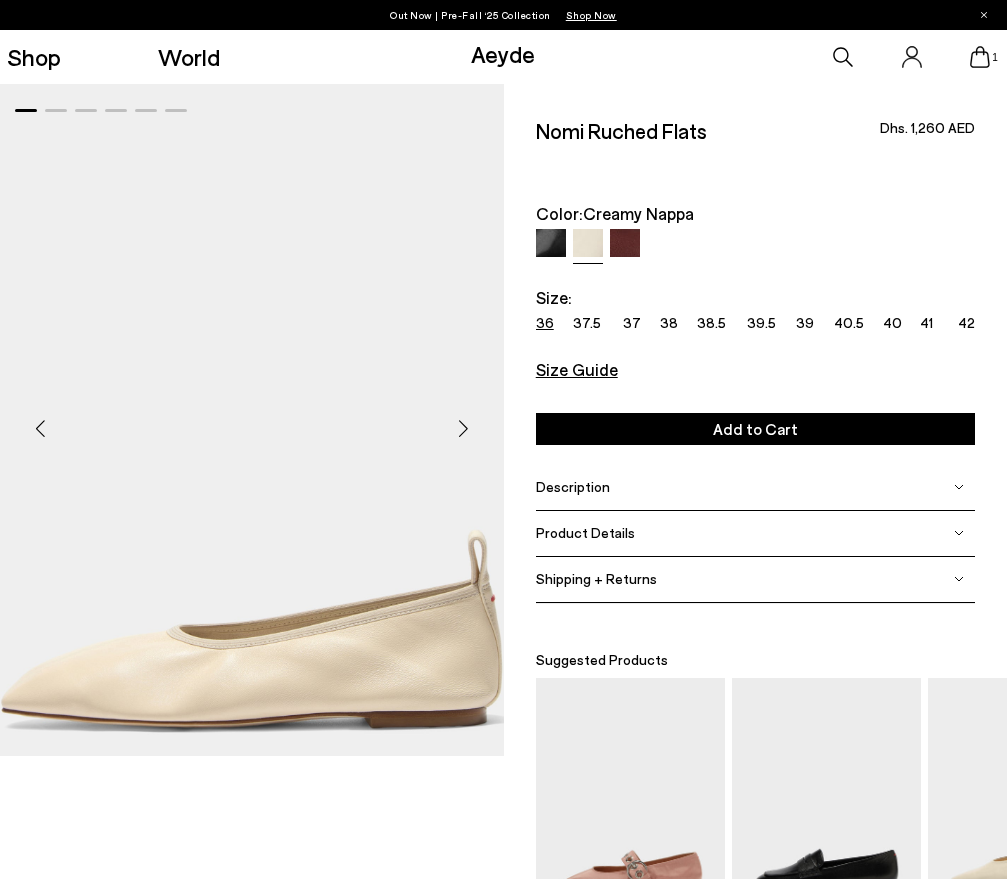 click on "36" at bounding box center (545, 323) 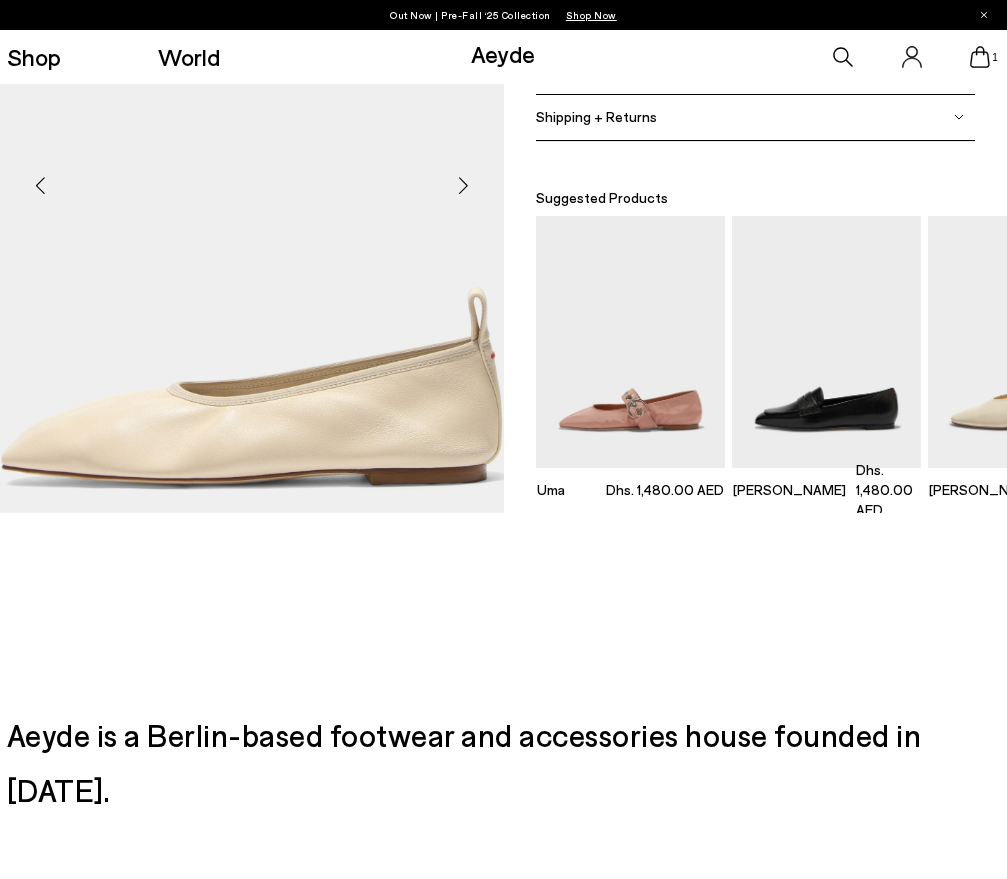 scroll, scrollTop: 469, scrollLeft: 0, axis: vertical 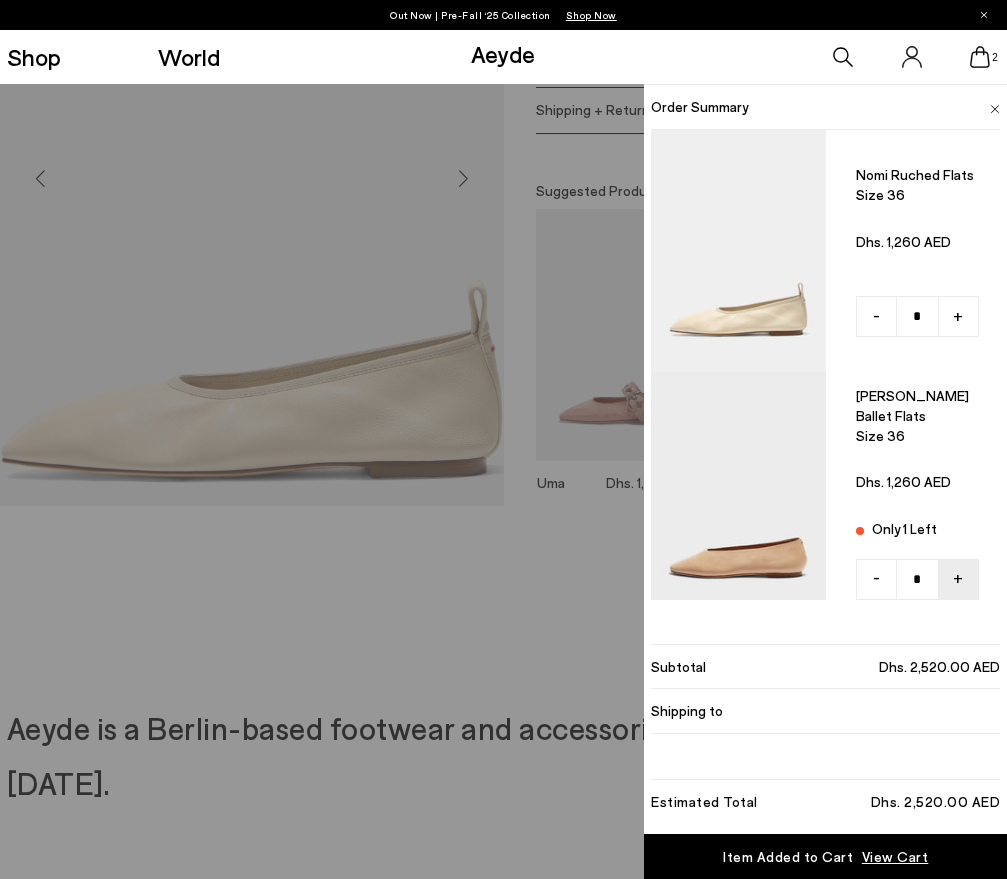 click on "Quick Add
Color
Size
View Details
Order Summary
Nomi ruched flats
Size
36
-" at bounding box center [503, 481] 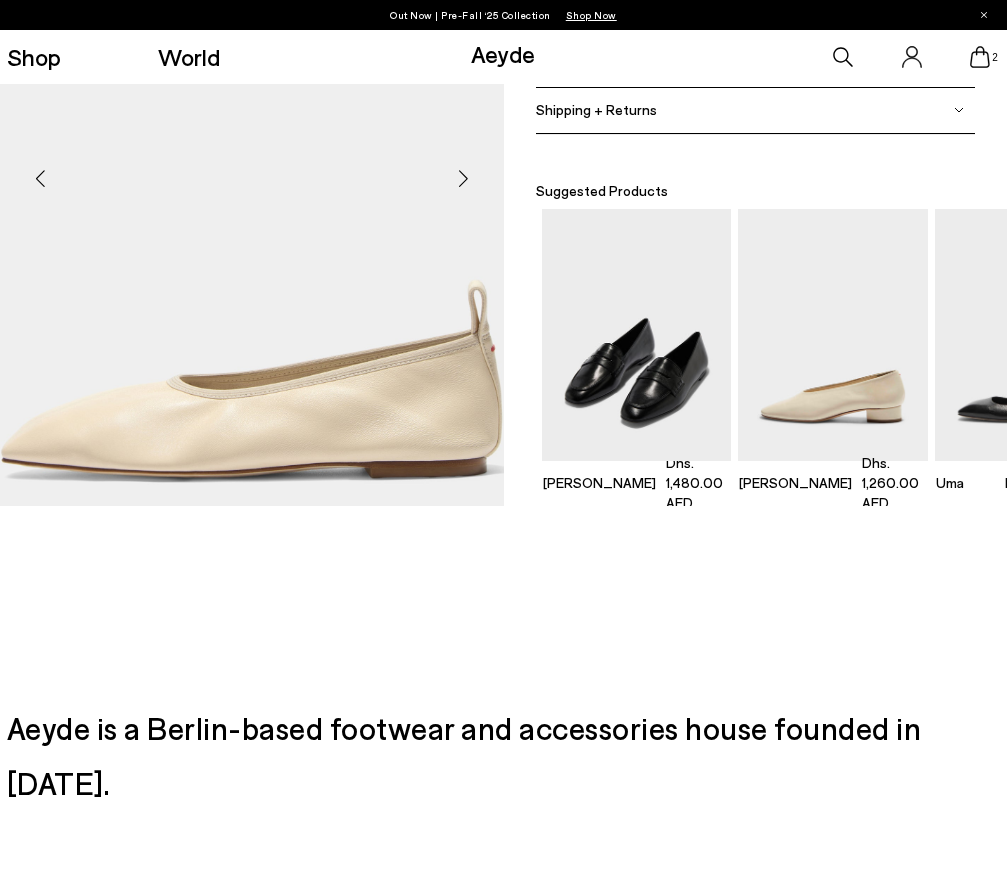 scroll, scrollTop: 0, scrollLeft: 307, axis: horizontal 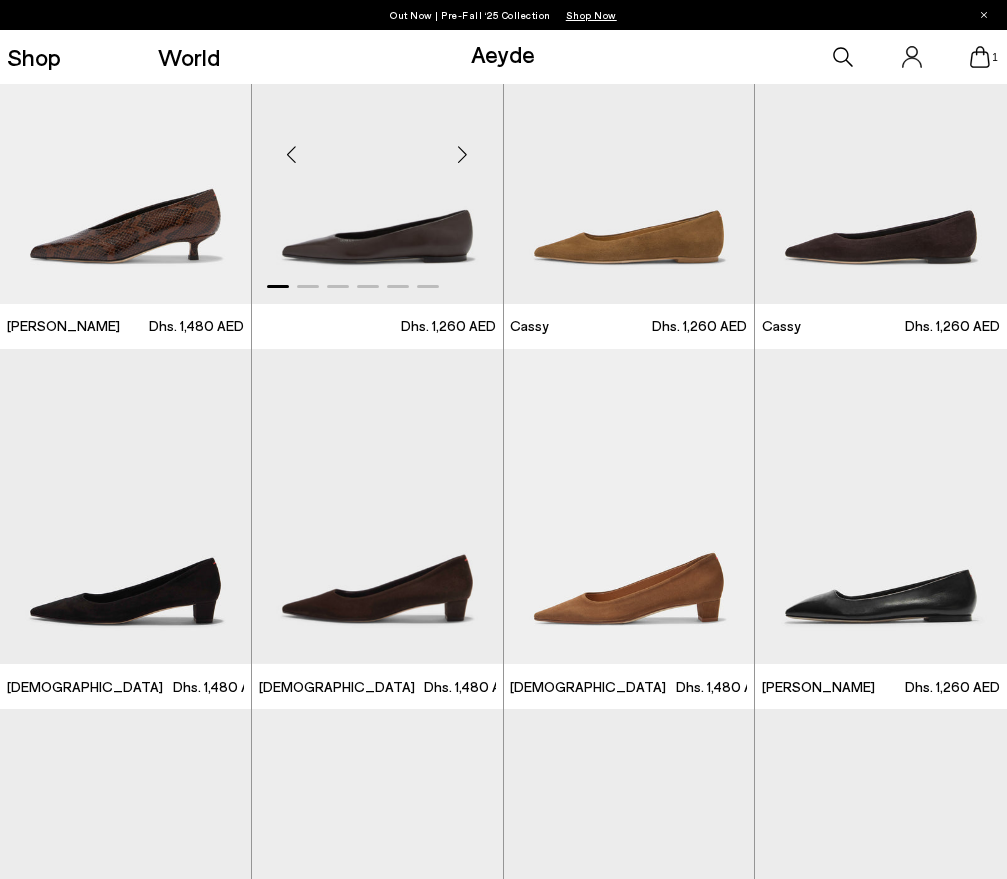 click at bounding box center (463, 154) 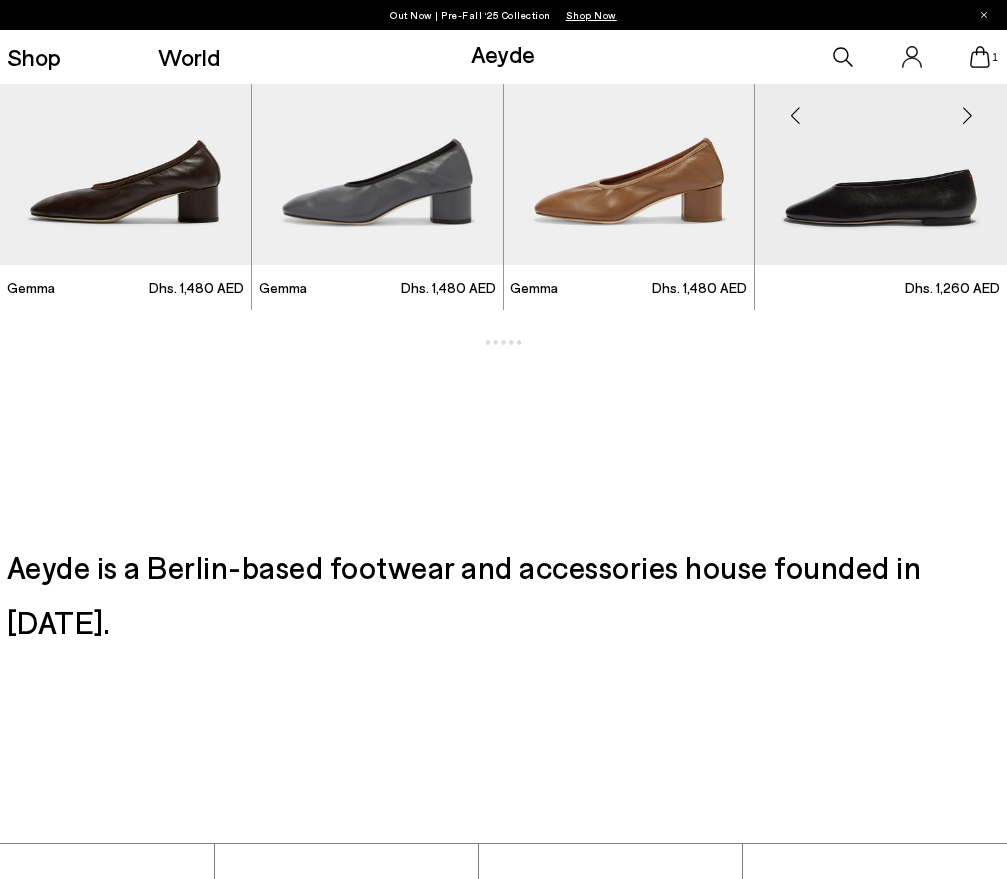 scroll, scrollTop: 6260, scrollLeft: 0, axis: vertical 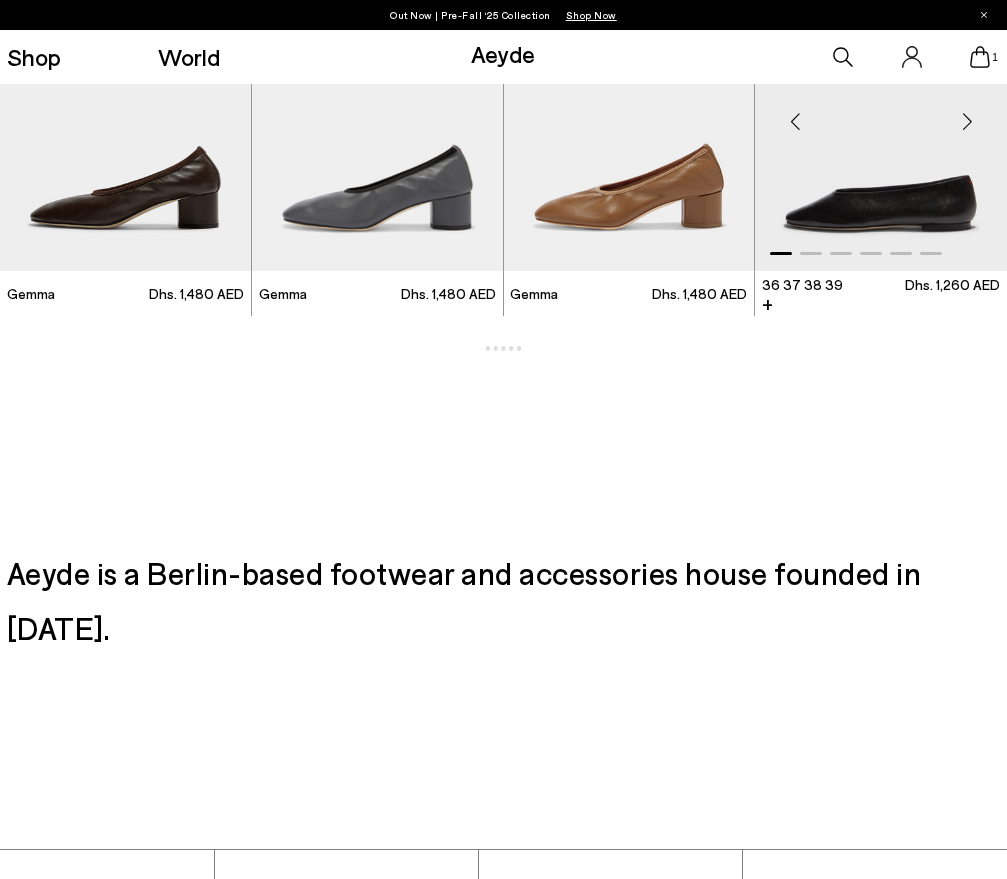 click at bounding box center [881, 113] 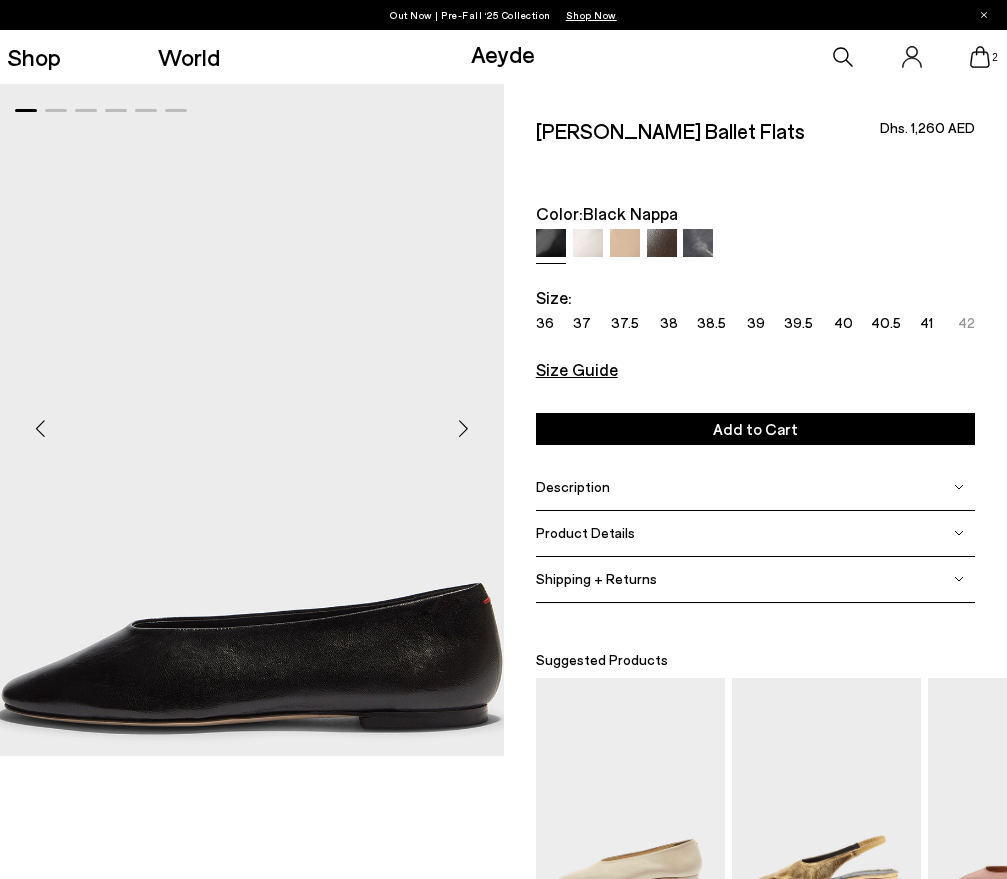 scroll, scrollTop: 0, scrollLeft: 0, axis: both 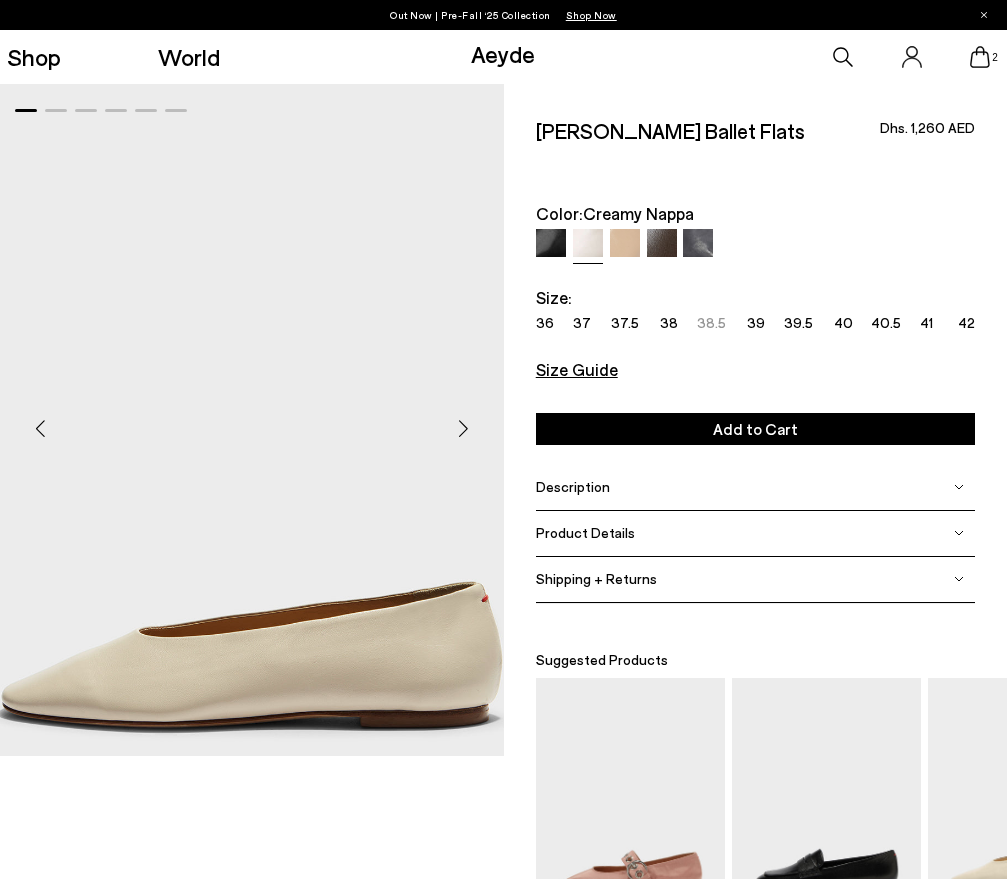 click at bounding box center (464, 428) 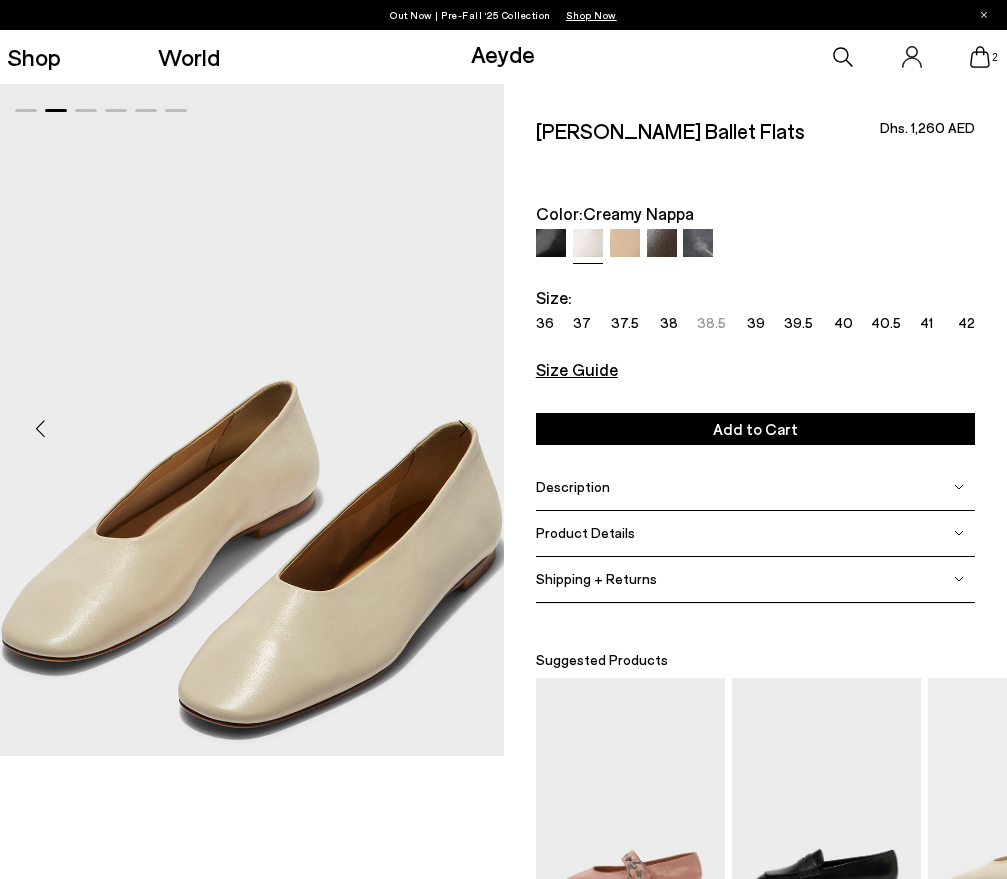 click at bounding box center (464, 428) 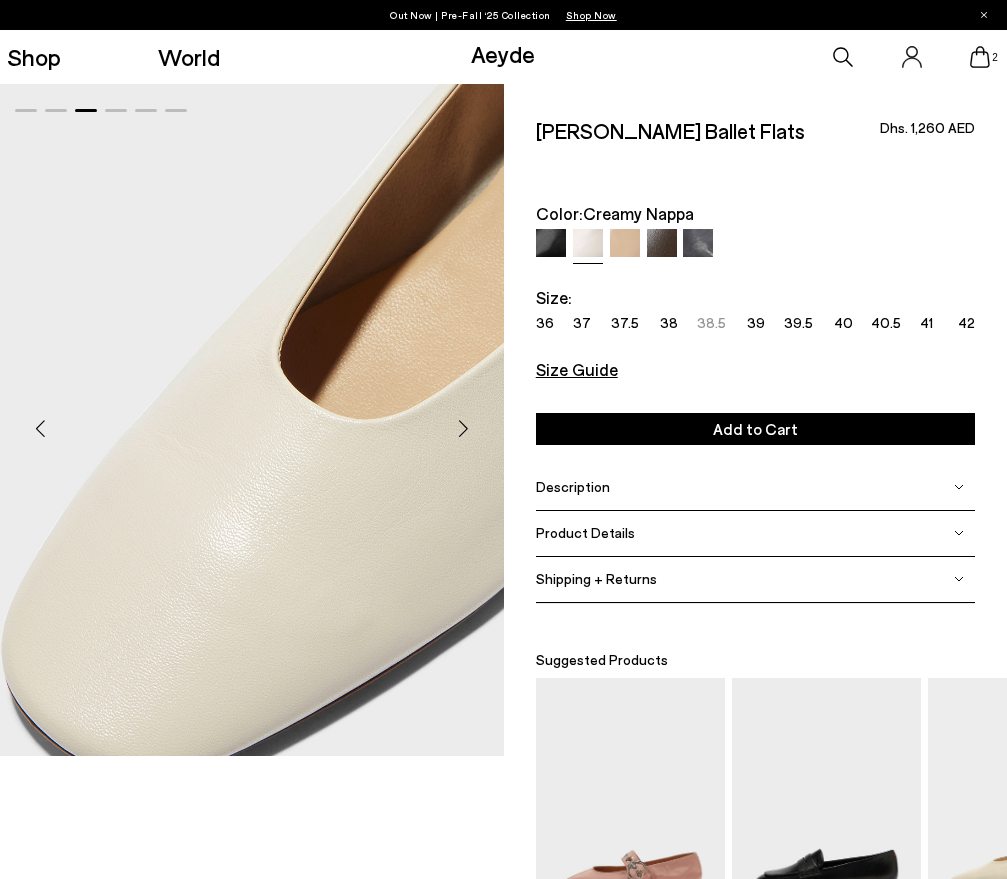 click at bounding box center (625, 244) 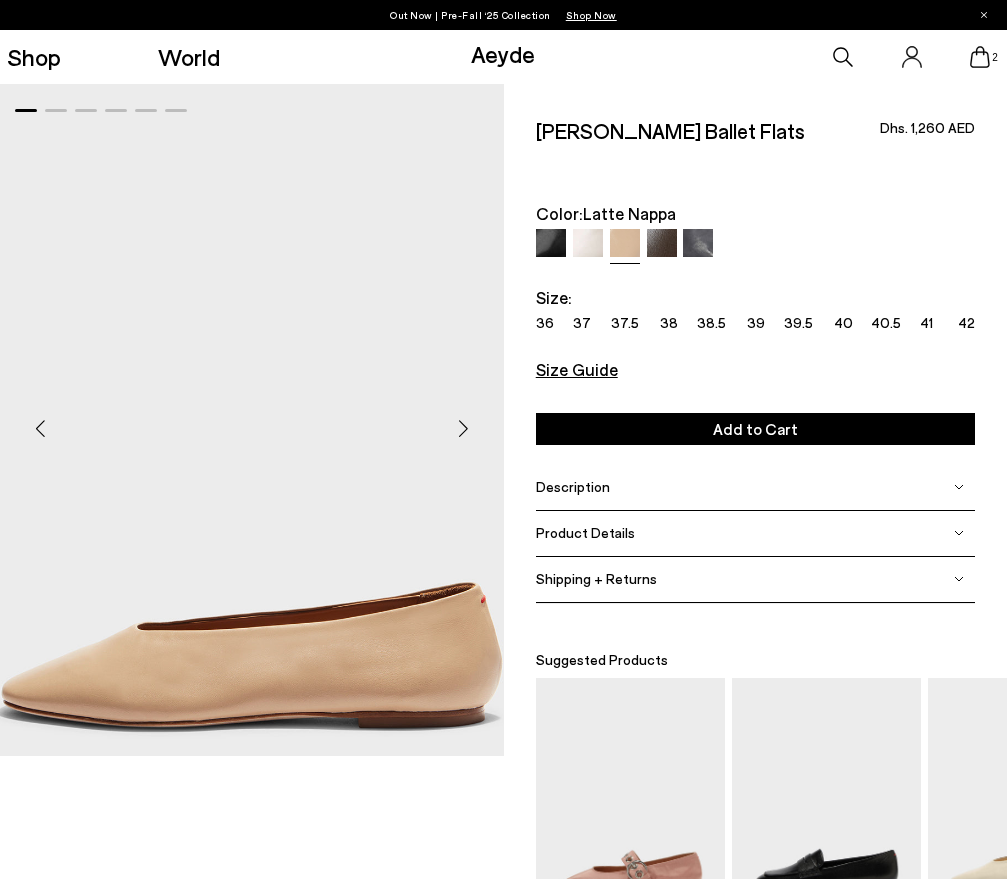 scroll, scrollTop: 0, scrollLeft: 0, axis: both 